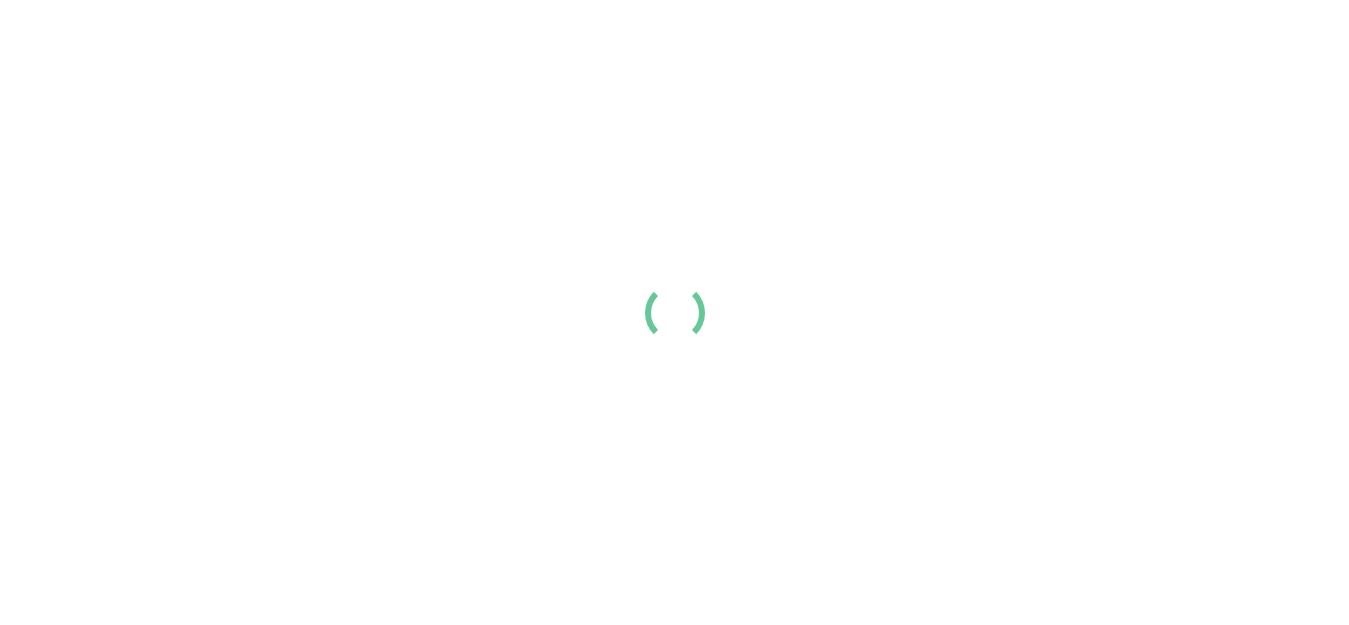 scroll, scrollTop: 0, scrollLeft: 0, axis: both 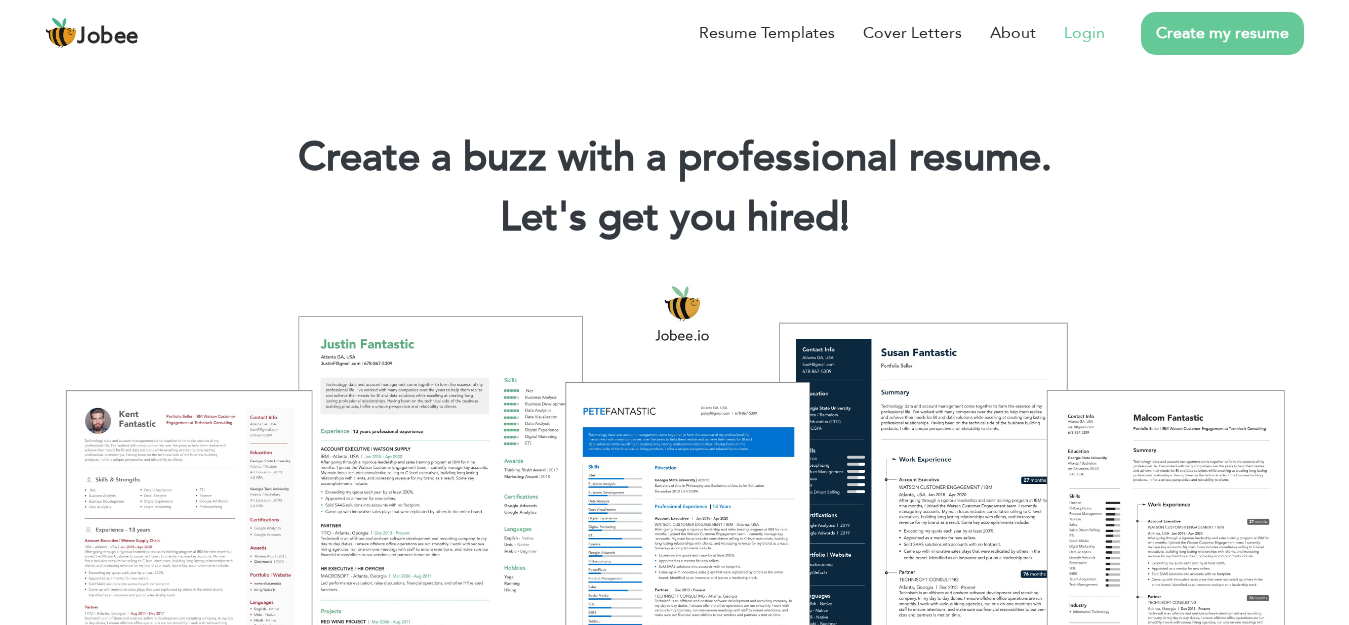 click on "Login" at bounding box center [1084, 33] 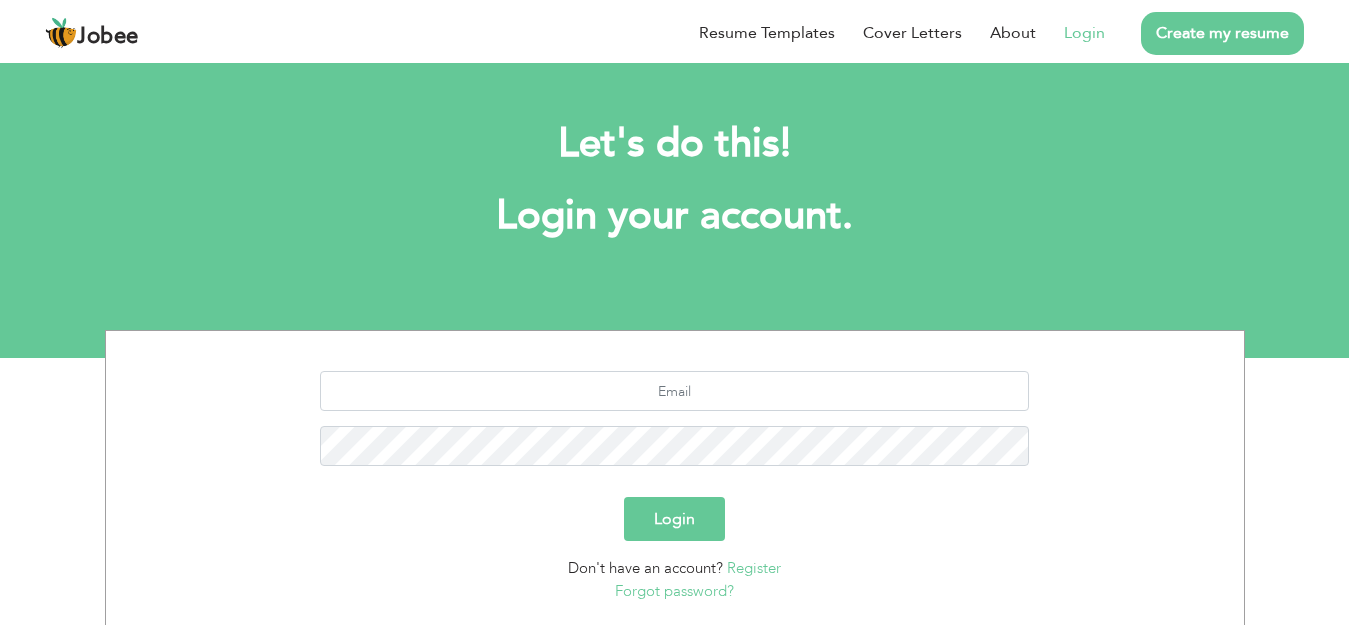 scroll, scrollTop: 0, scrollLeft: 0, axis: both 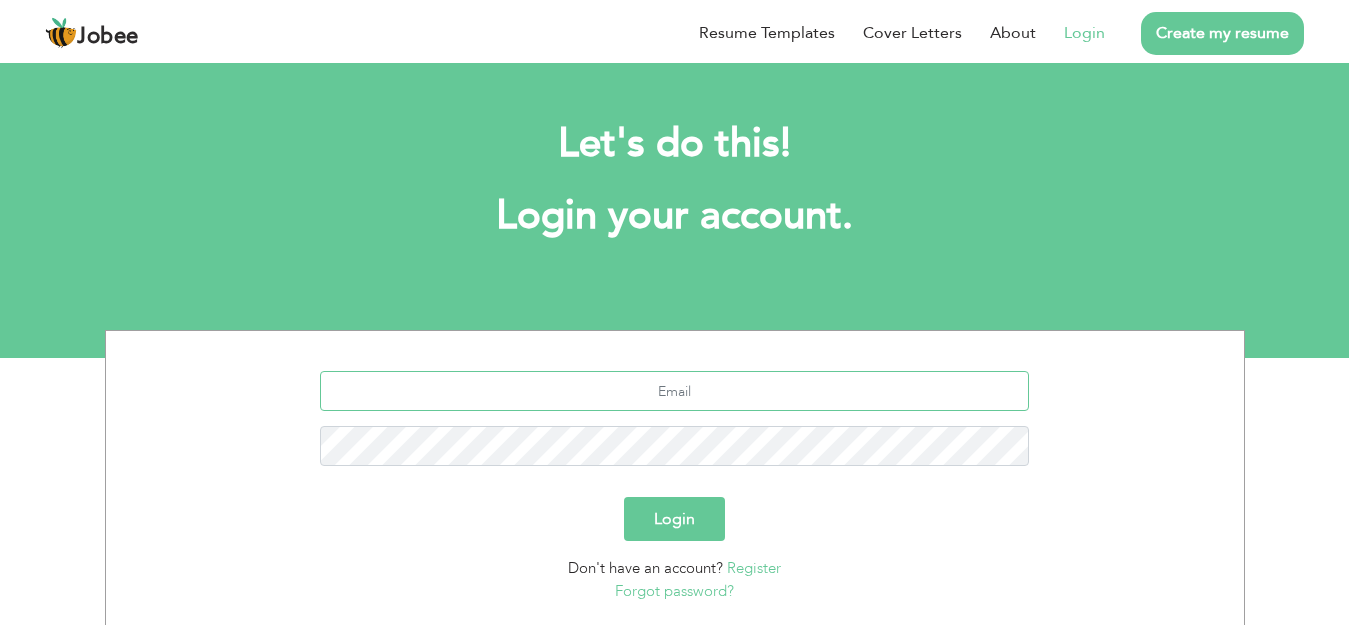 click at bounding box center [674, 391] 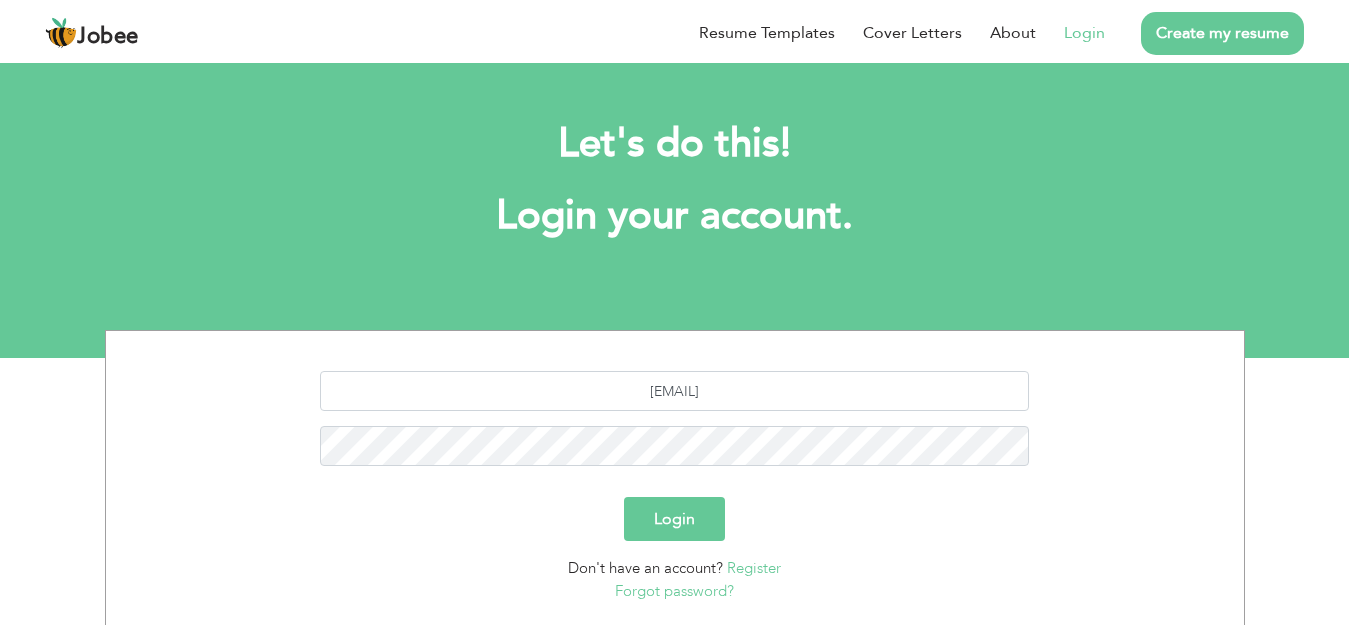 click on "Forgot password?" at bounding box center (674, 591) 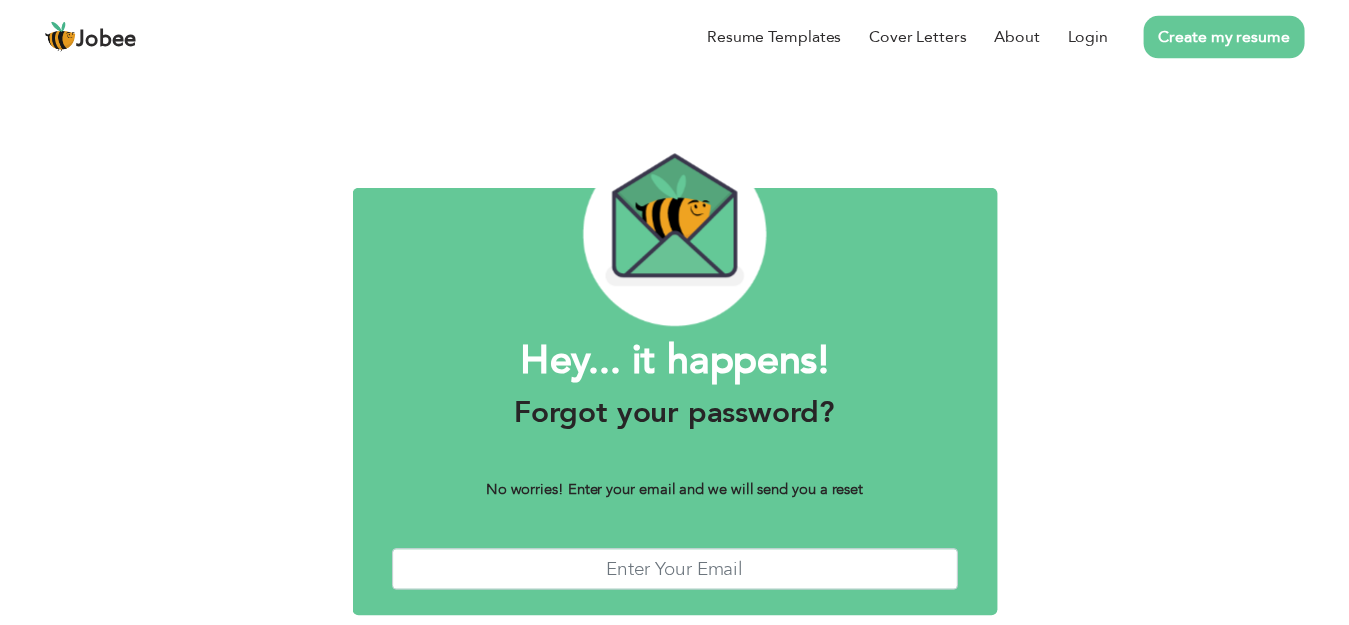 scroll, scrollTop: 0, scrollLeft: 0, axis: both 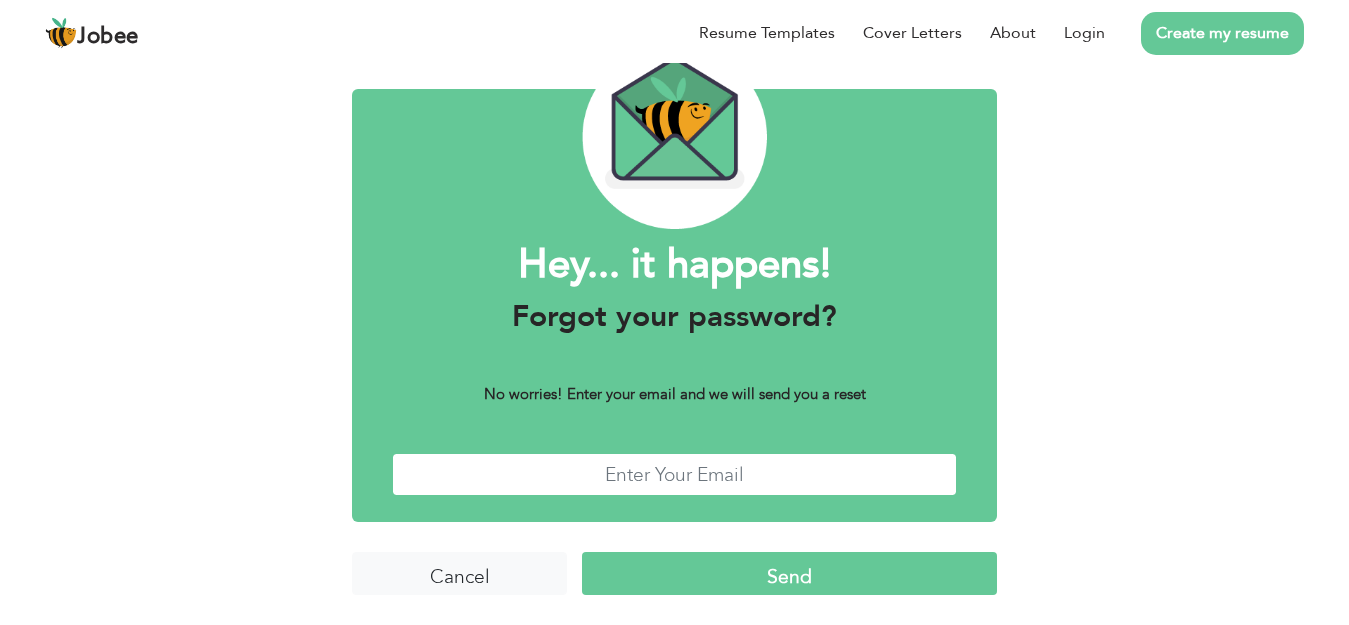 click at bounding box center (674, 474) 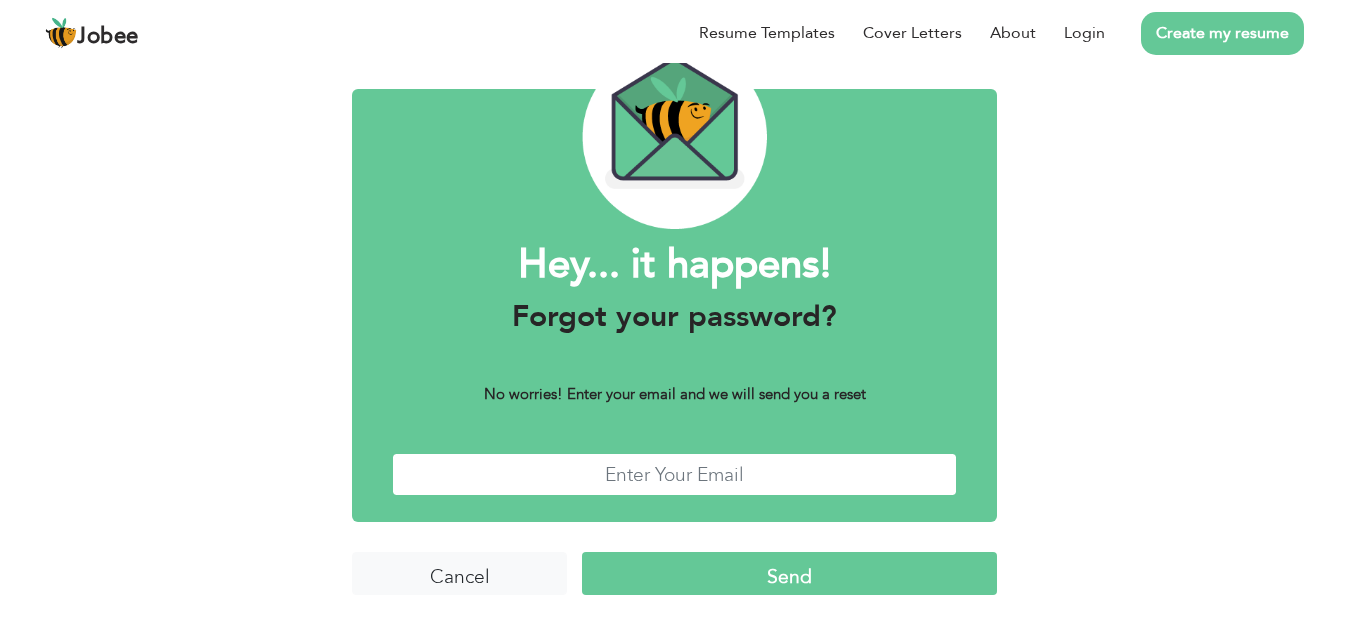 type on "bizzklick2015@gmail.com" 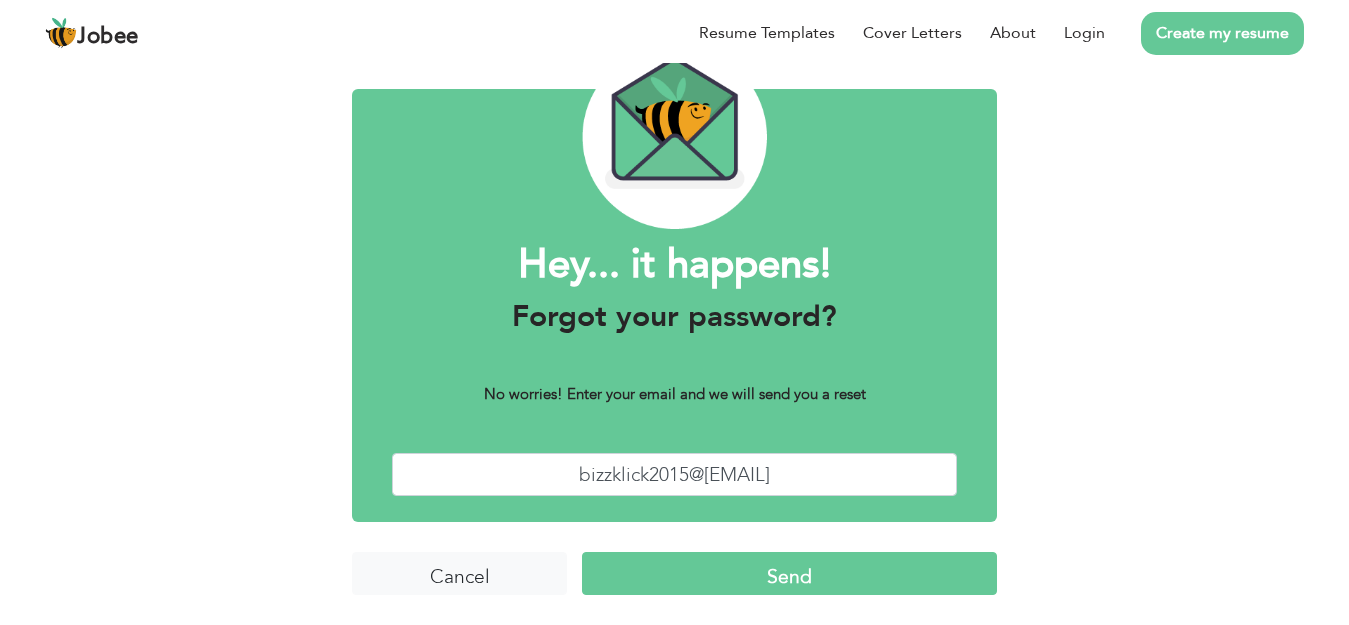 click on "Send" at bounding box center [789, 573] 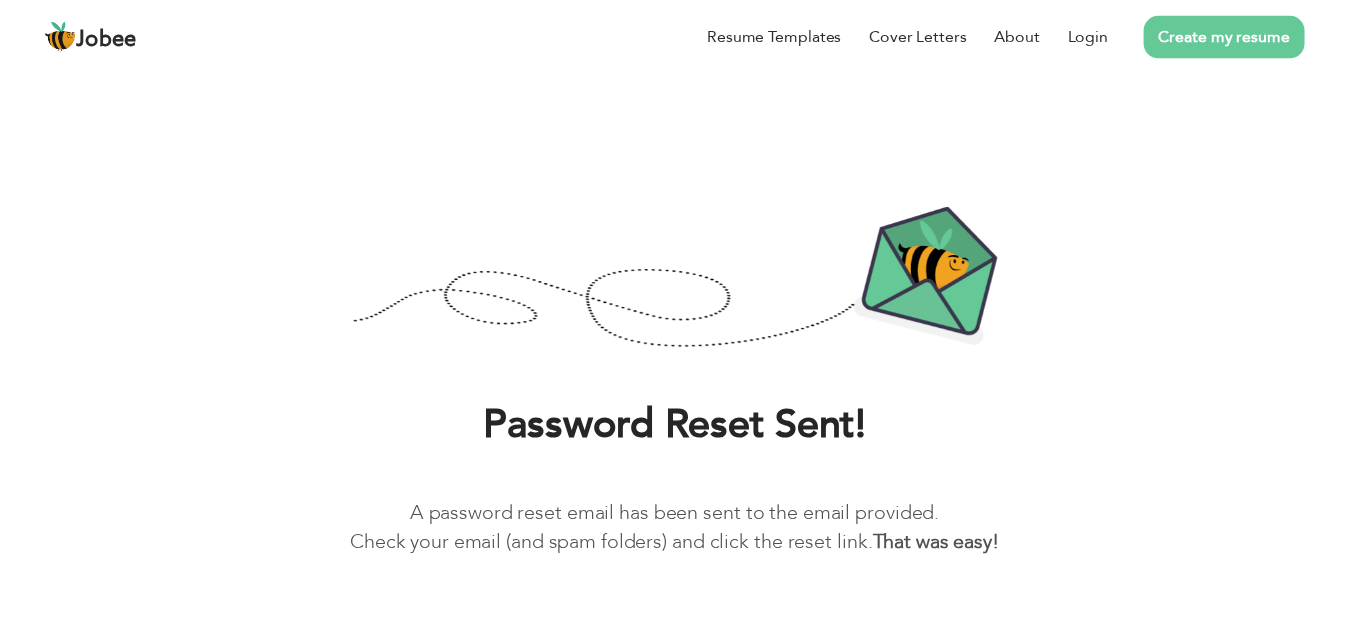 scroll, scrollTop: 0, scrollLeft: 0, axis: both 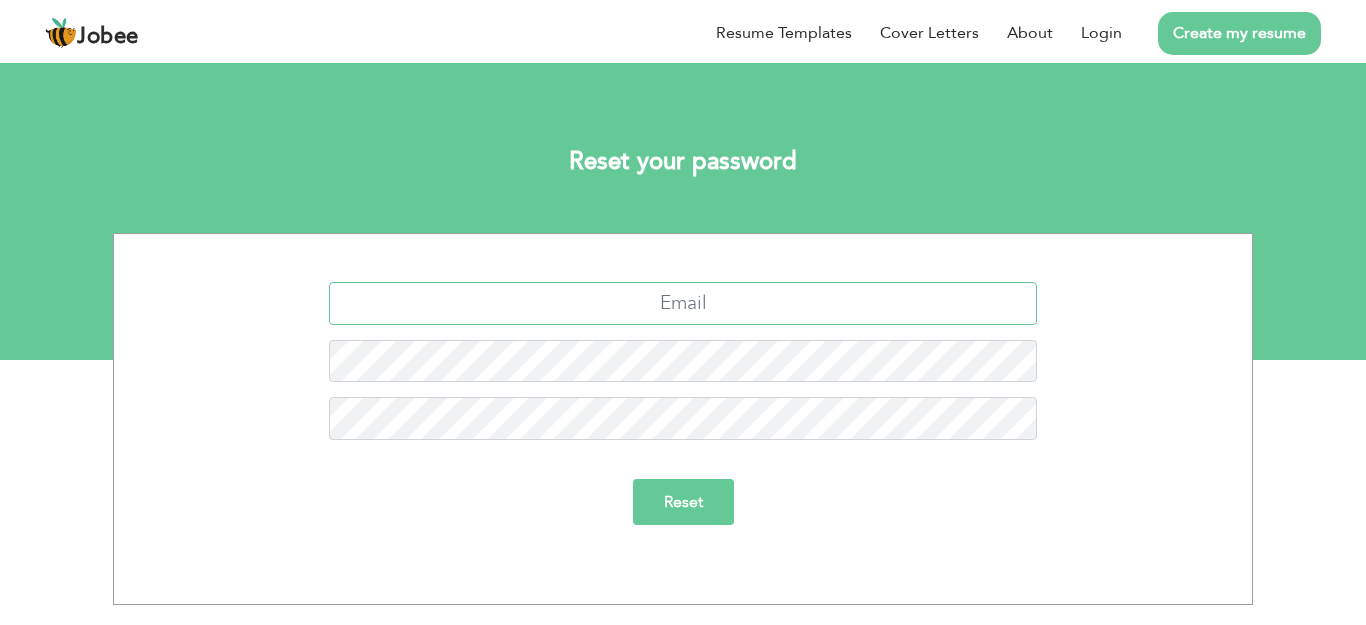 click at bounding box center (683, 303) 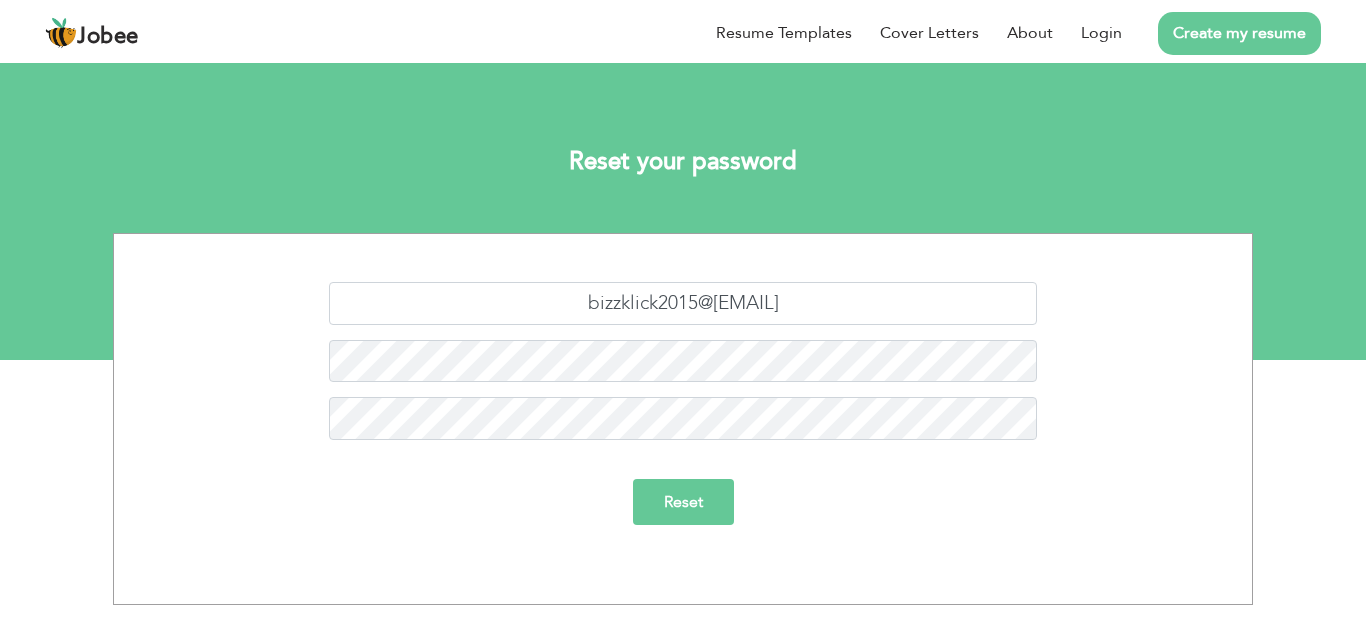 click on "Reset" at bounding box center (683, 502) 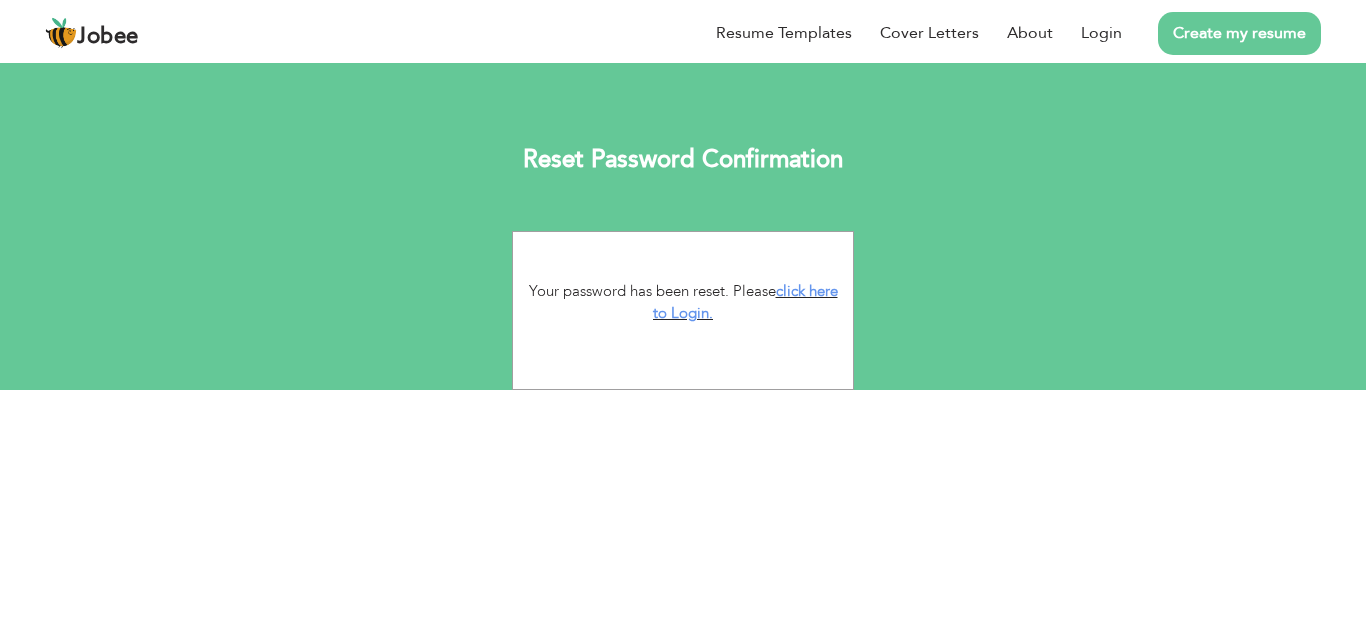 scroll, scrollTop: 0, scrollLeft: 0, axis: both 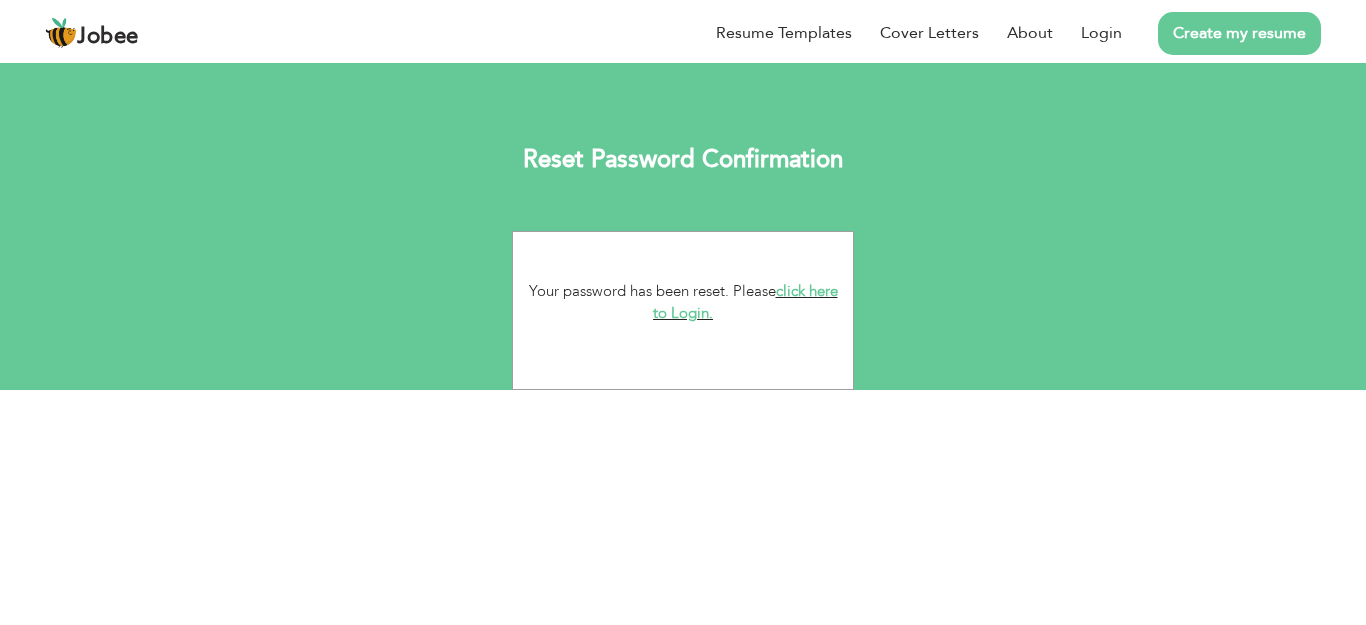 click on "click here to Login." at bounding box center (745, 302) 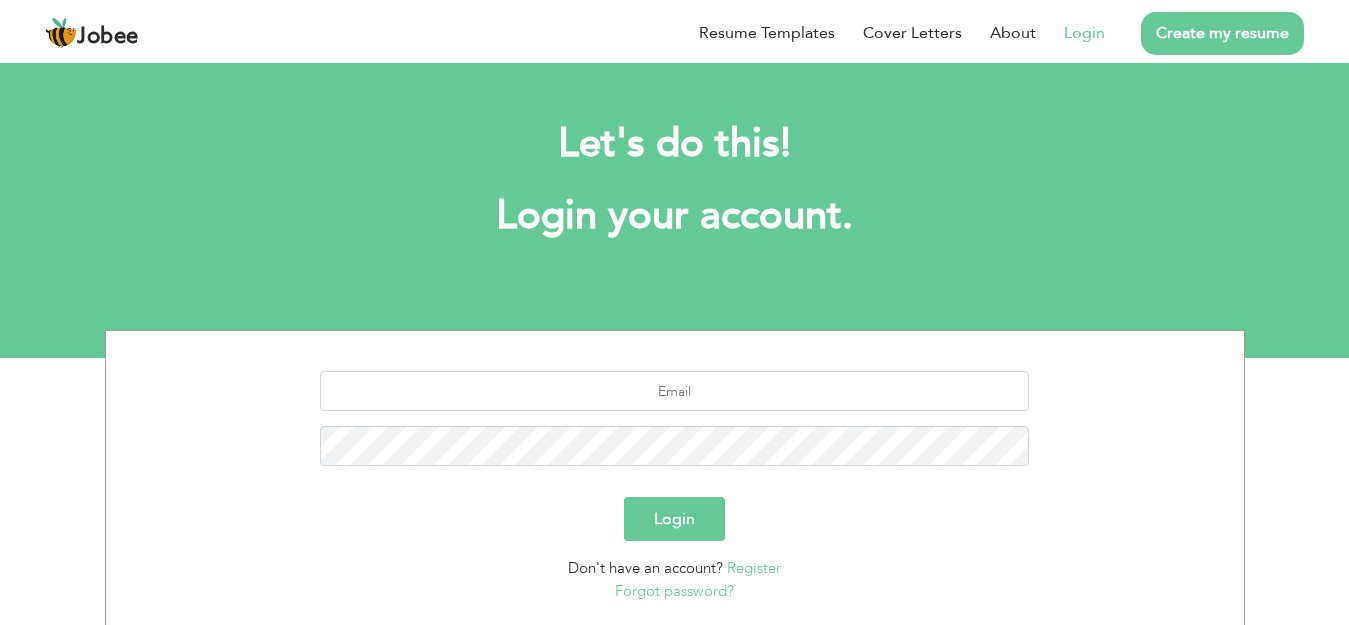 scroll, scrollTop: 0, scrollLeft: 0, axis: both 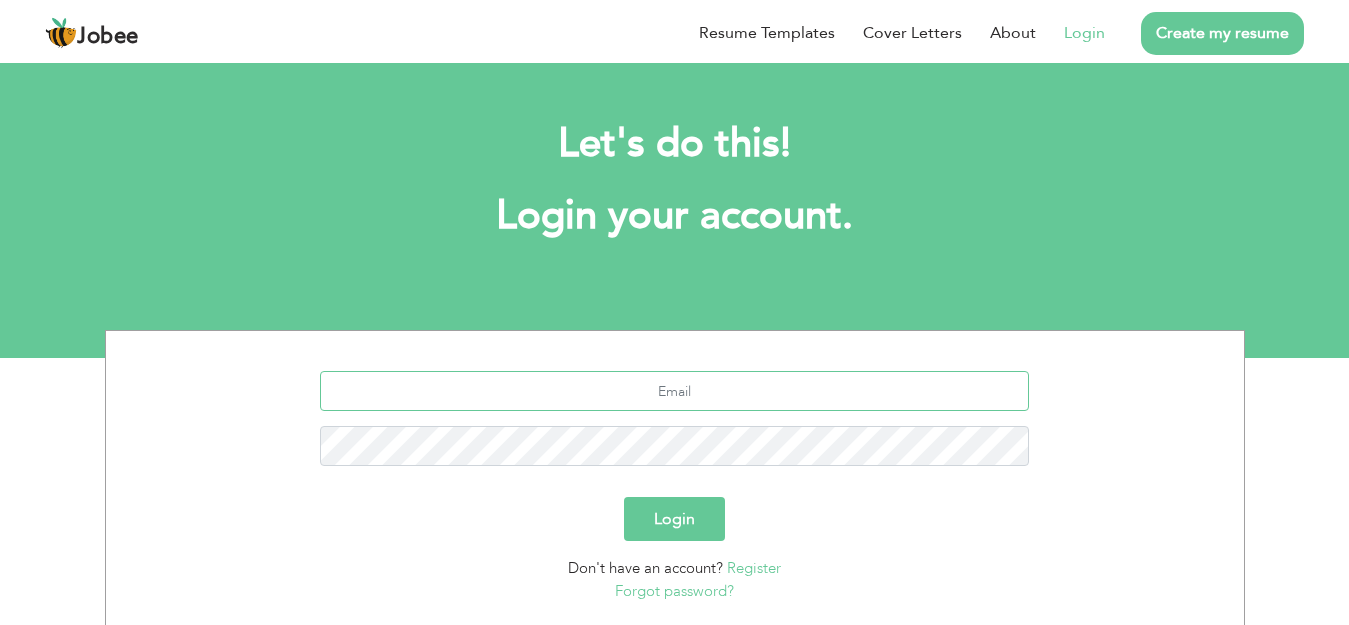 click at bounding box center (674, 391) 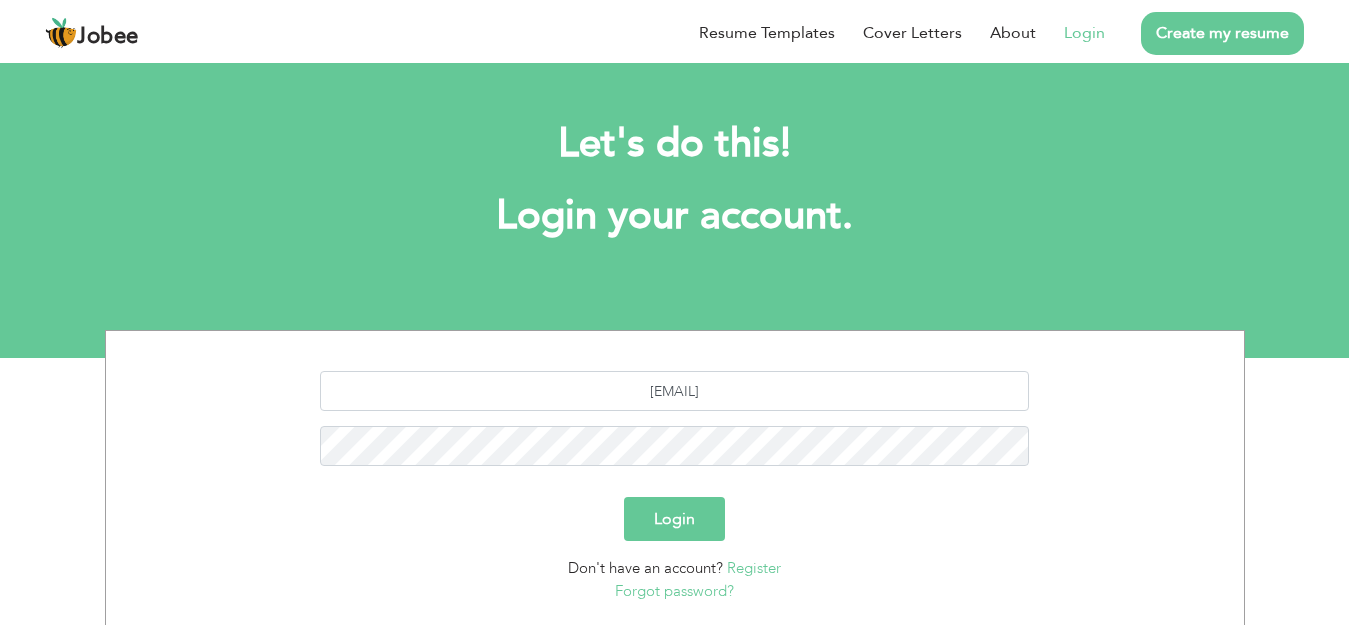 click on "Login" at bounding box center (674, 519) 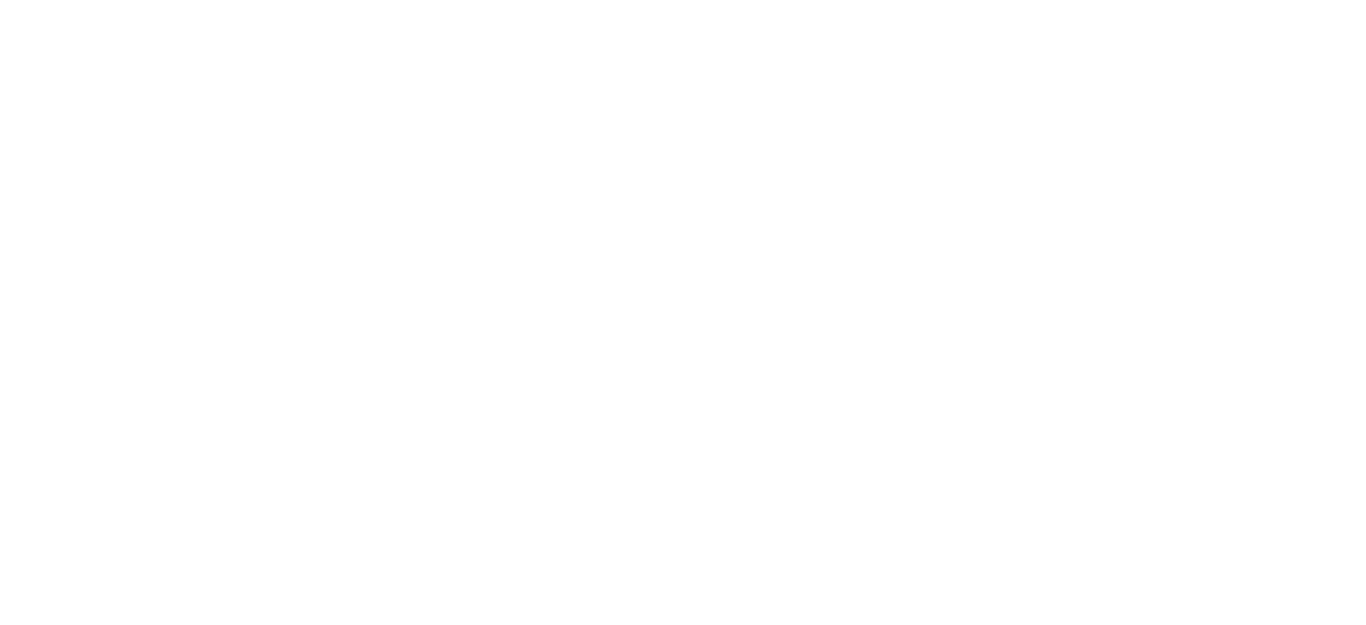 scroll, scrollTop: 0, scrollLeft: 0, axis: both 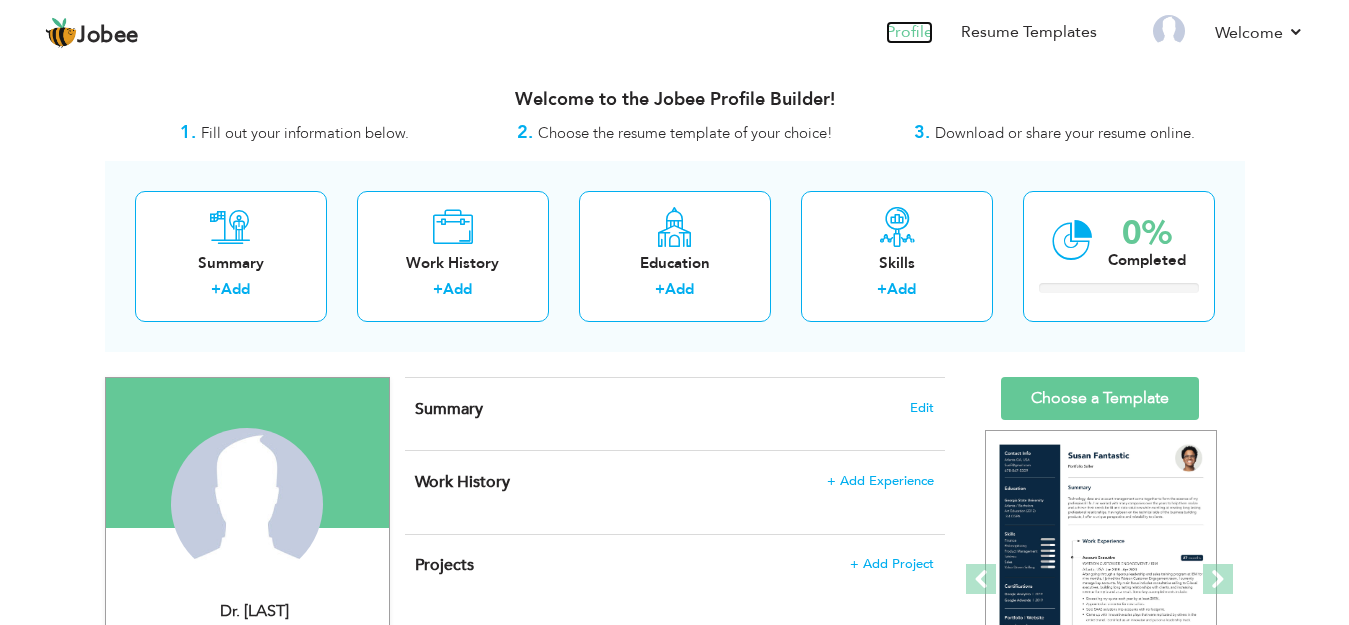 click on "Profile" at bounding box center [909, 32] 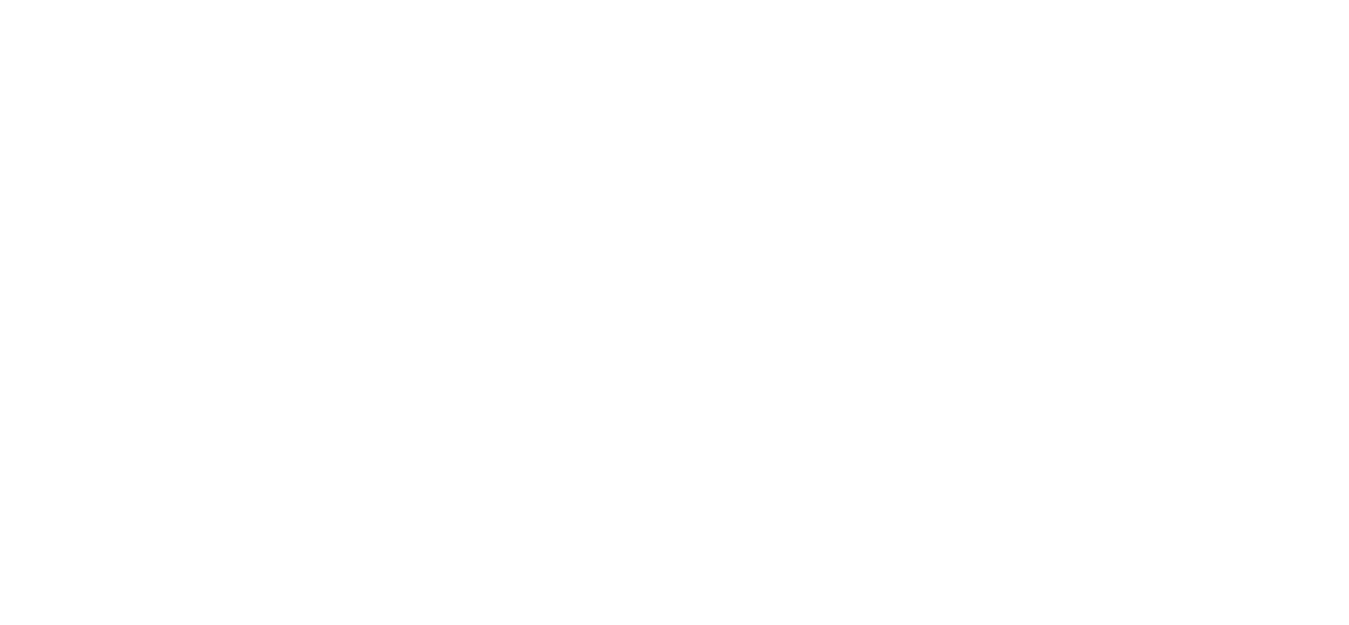 scroll, scrollTop: 0, scrollLeft: 0, axis: both 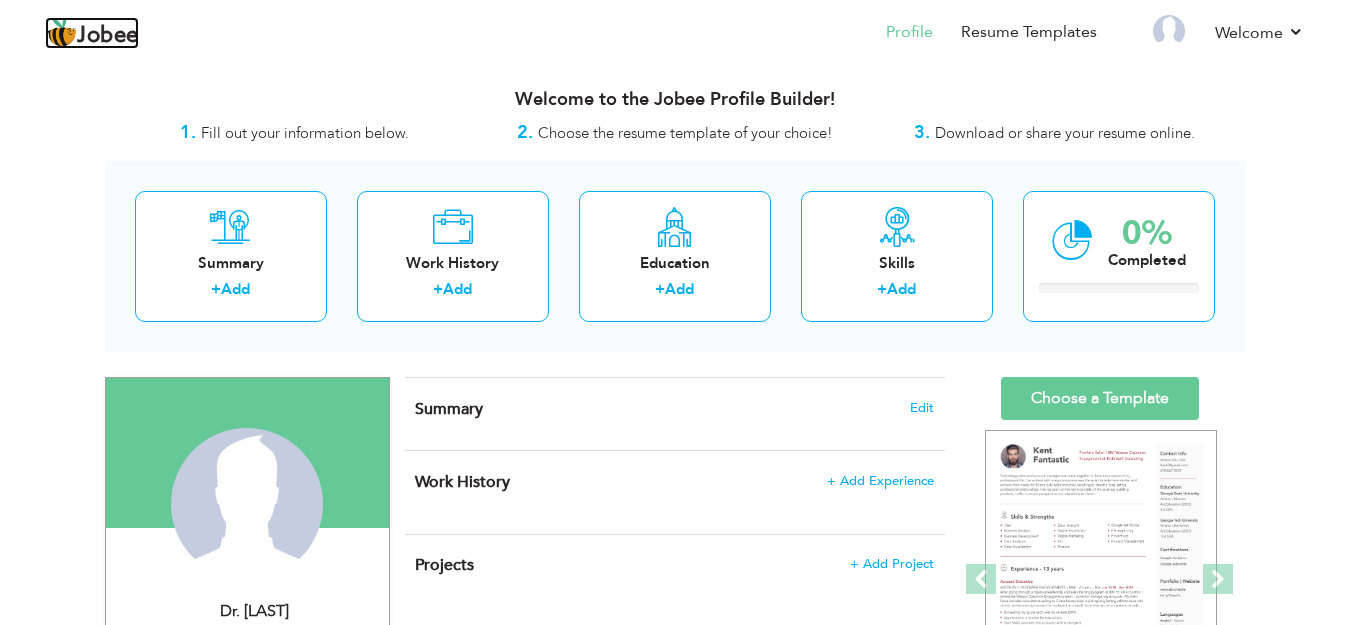 click on "Jobee" at bounding box center (108, 36) 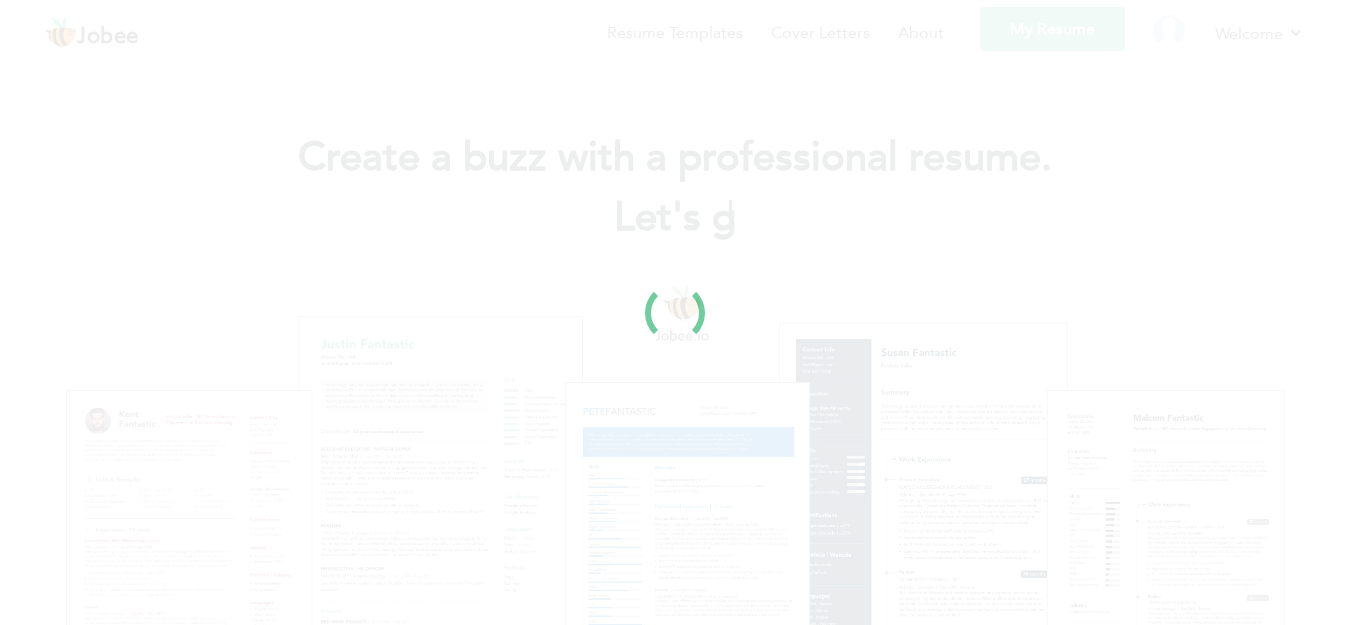 scroll, scrollTop: 0, scrollLeft: 0, axis: both 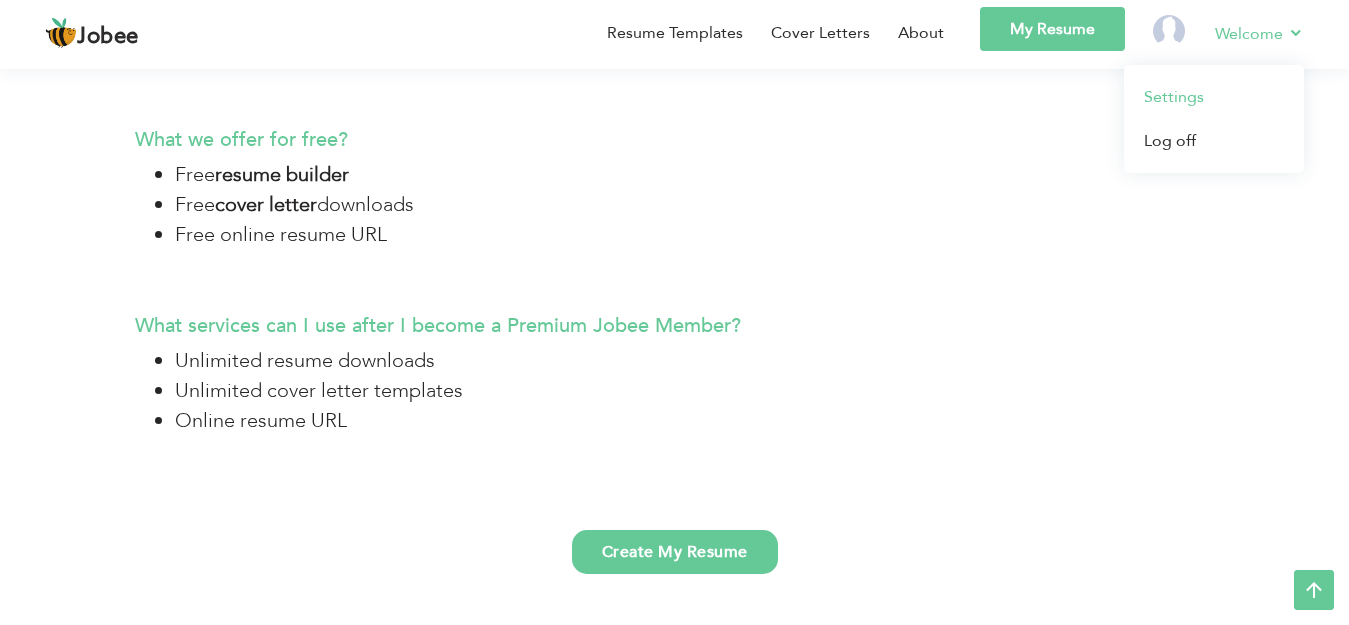 click on "Settings" at bounding box center (1214, 97) 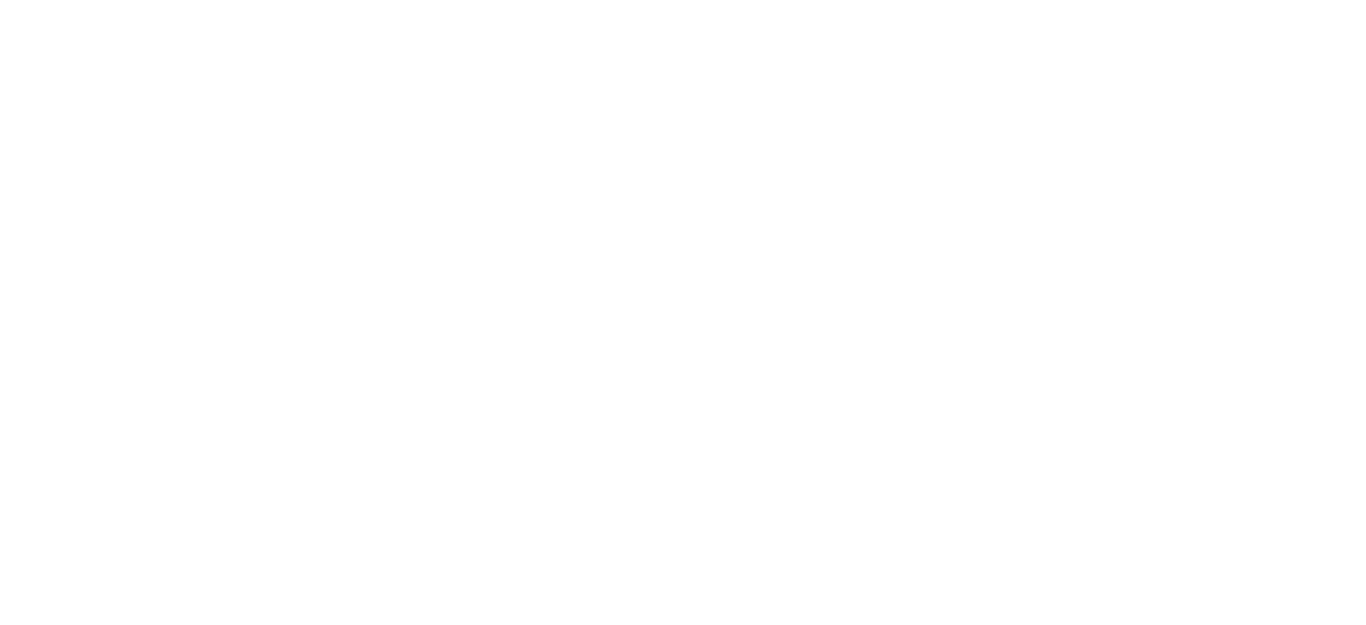 scroll, scrollTop: 0, scrollLeft: 0, axis: both 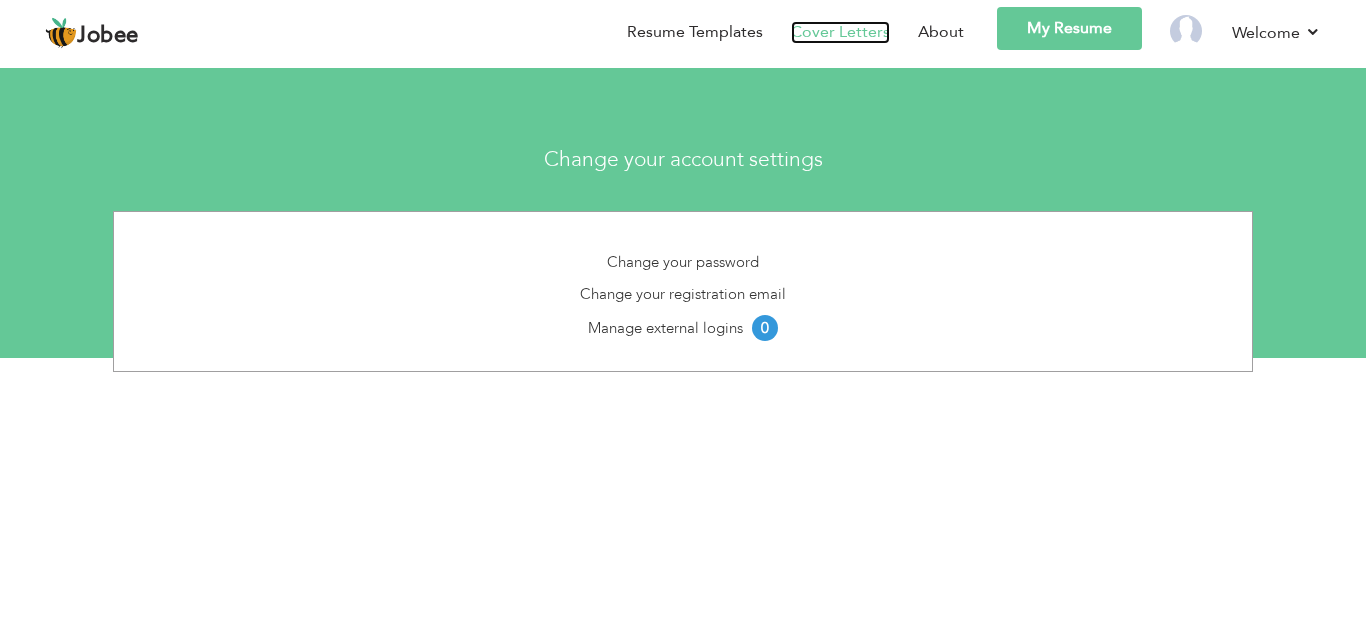 click on "Cover Letters" at bounding box center [840, 32] 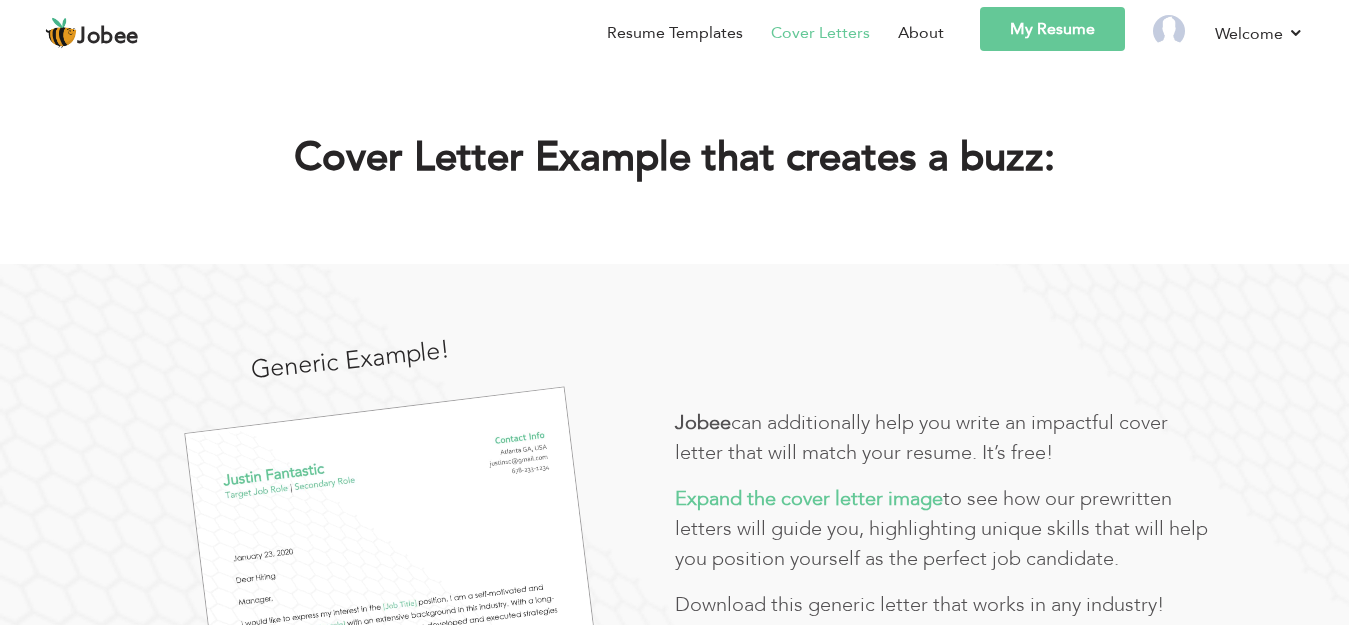 scroll, scrollTop: 0, scrollLeft: 0, axis: both 